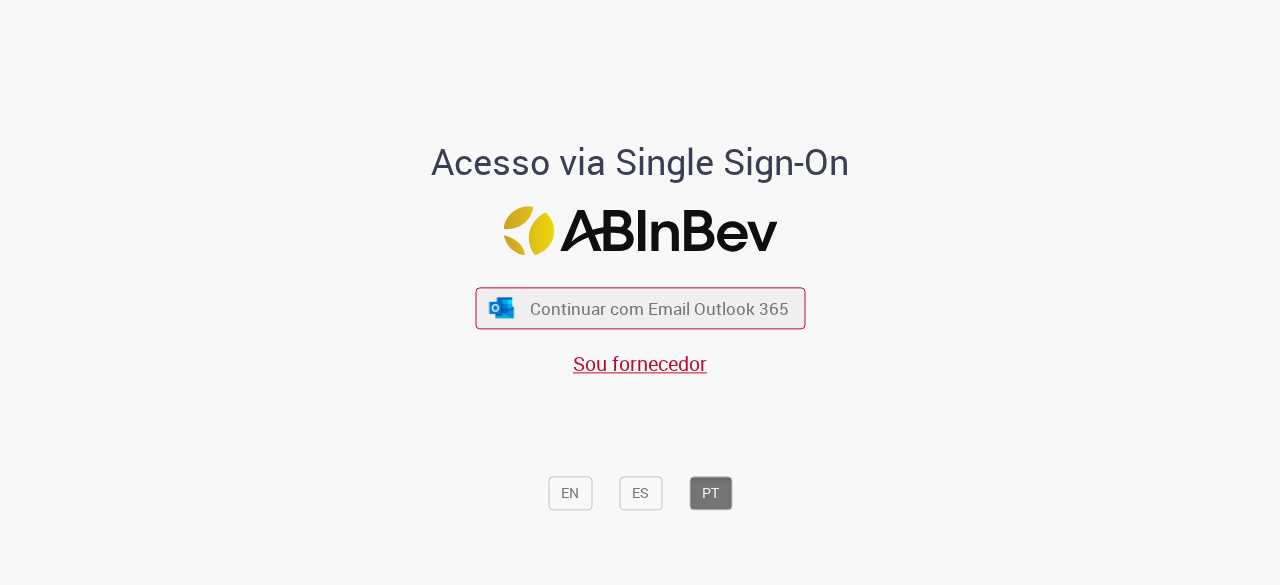 scroll, scrollTop: 0, scrollLeft: 0, axis: both 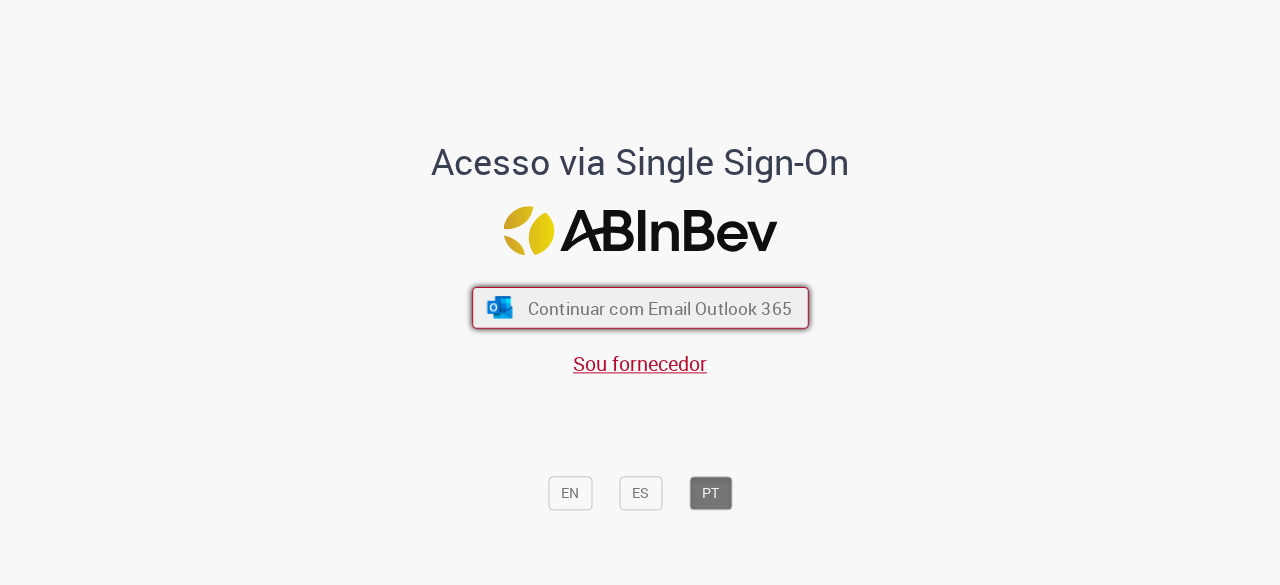 click on "Continuar com Email Outlook 365" at bounding box center (640, 308) 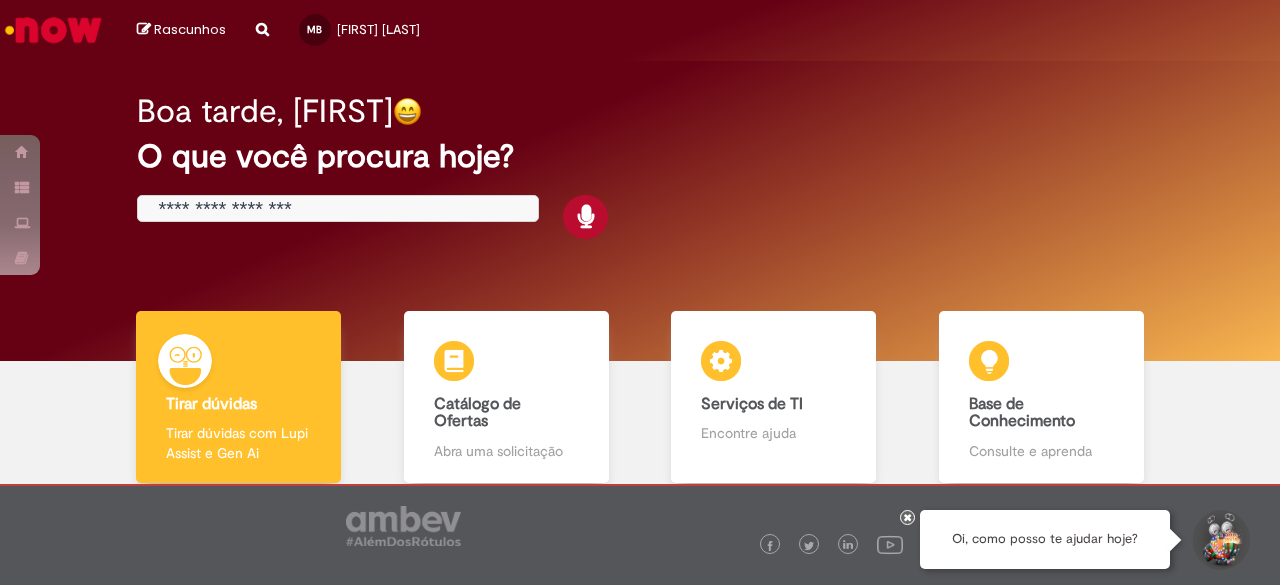 scroll, scrollTop: 0, scrollLeft: 0, axis: both 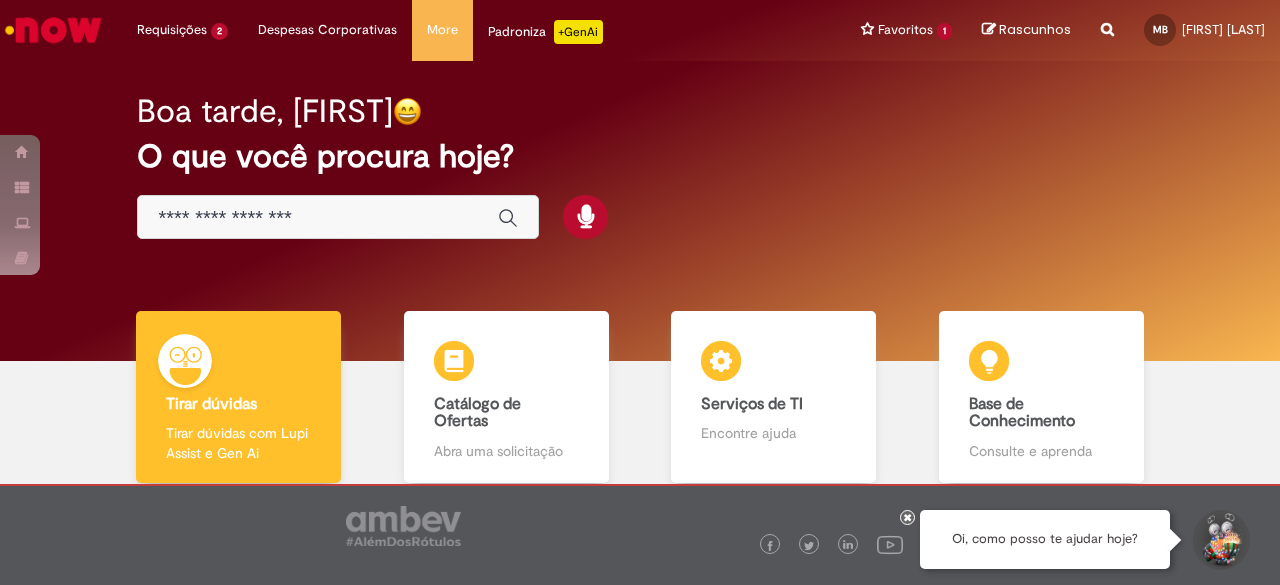 click at bounding box center [318, 218] 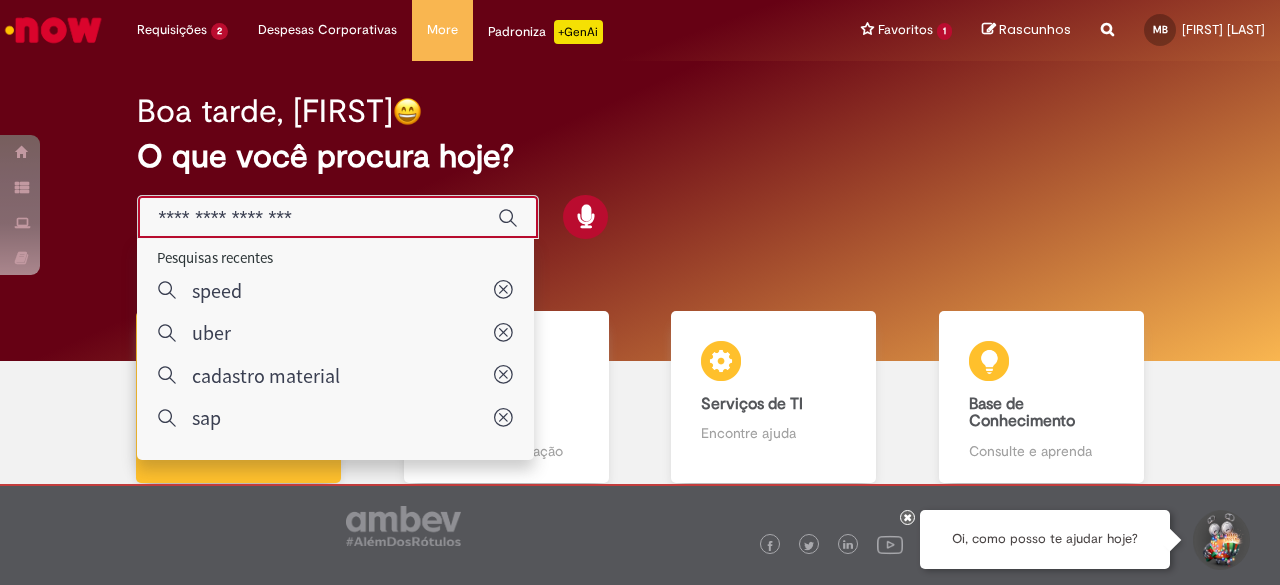 paste on "******" 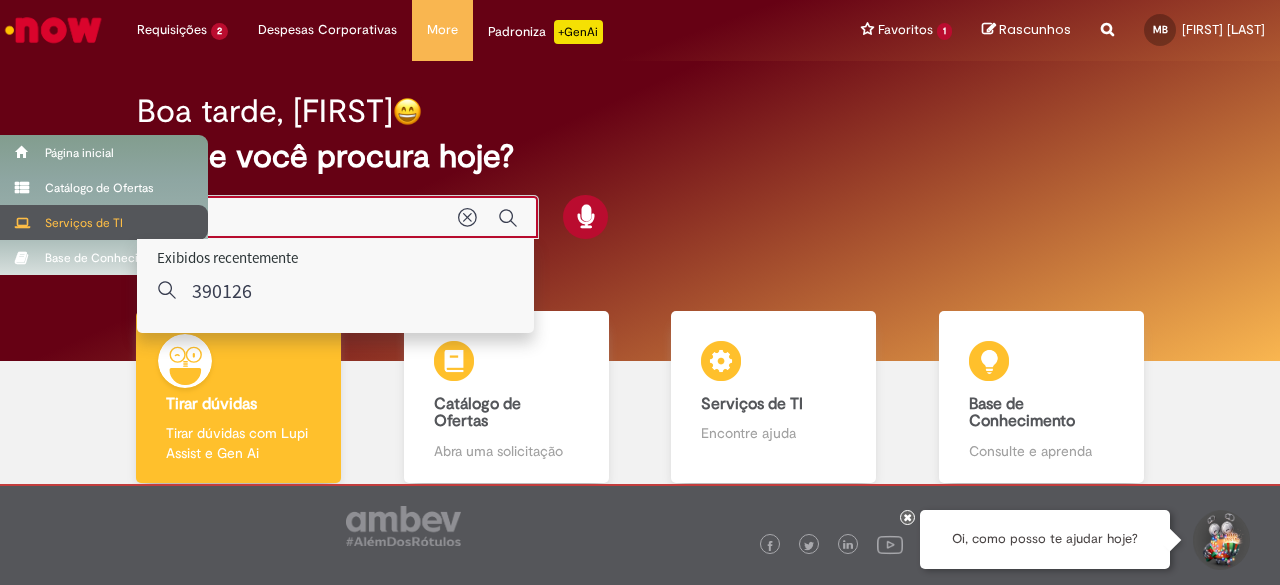 drag, startPoint x: 366, startPoint y: 217, endPoint x: 31, endPoint y: 220, distance: 335.01343 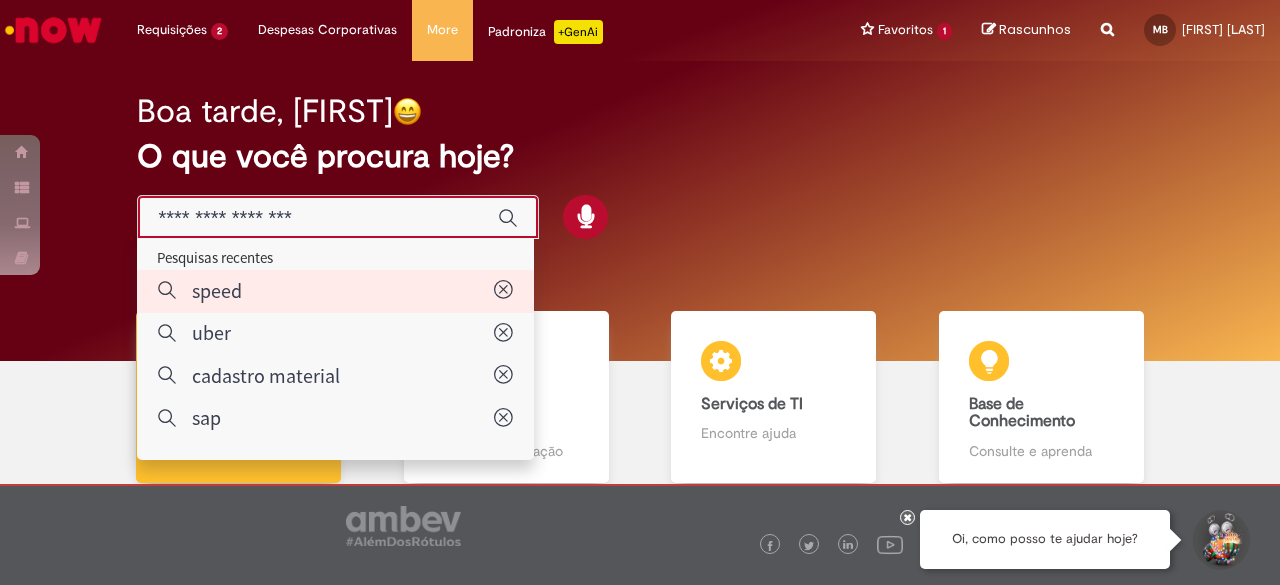 type on "*****" 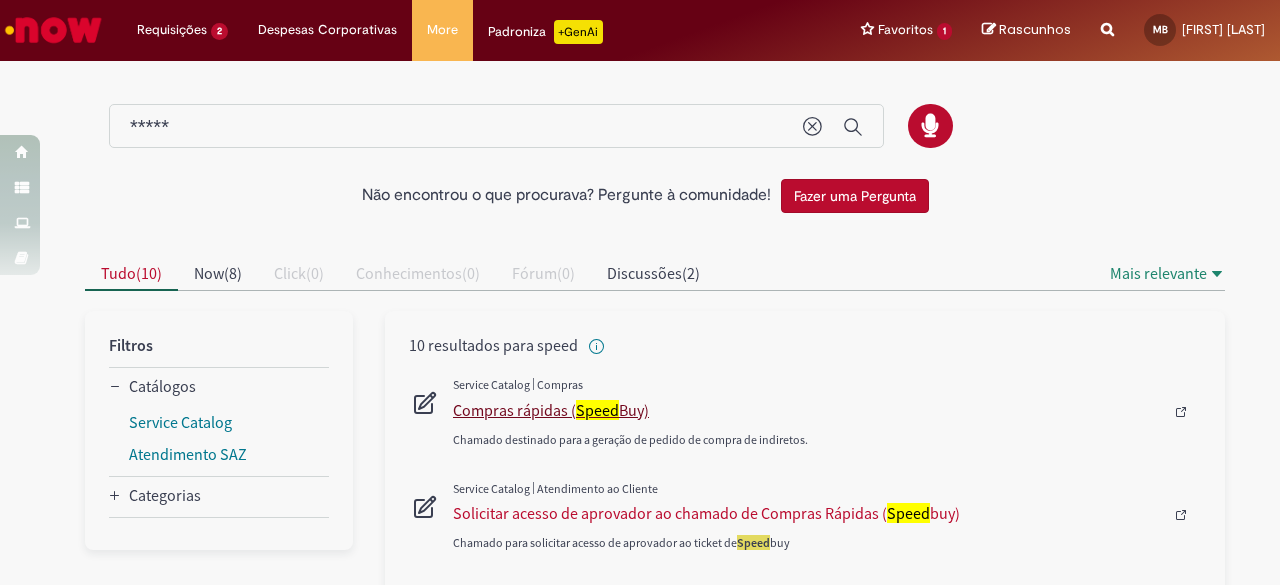 click on "Compras rápidas ( Speed  Buy)" at bounding box center (808, 410) 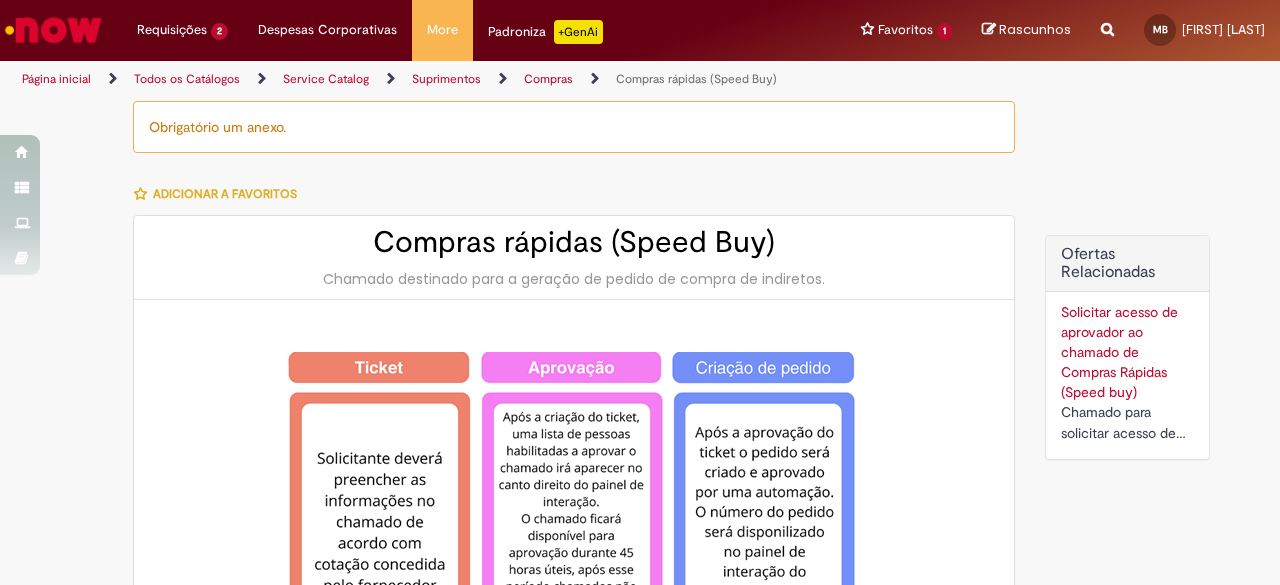 type on "**********" 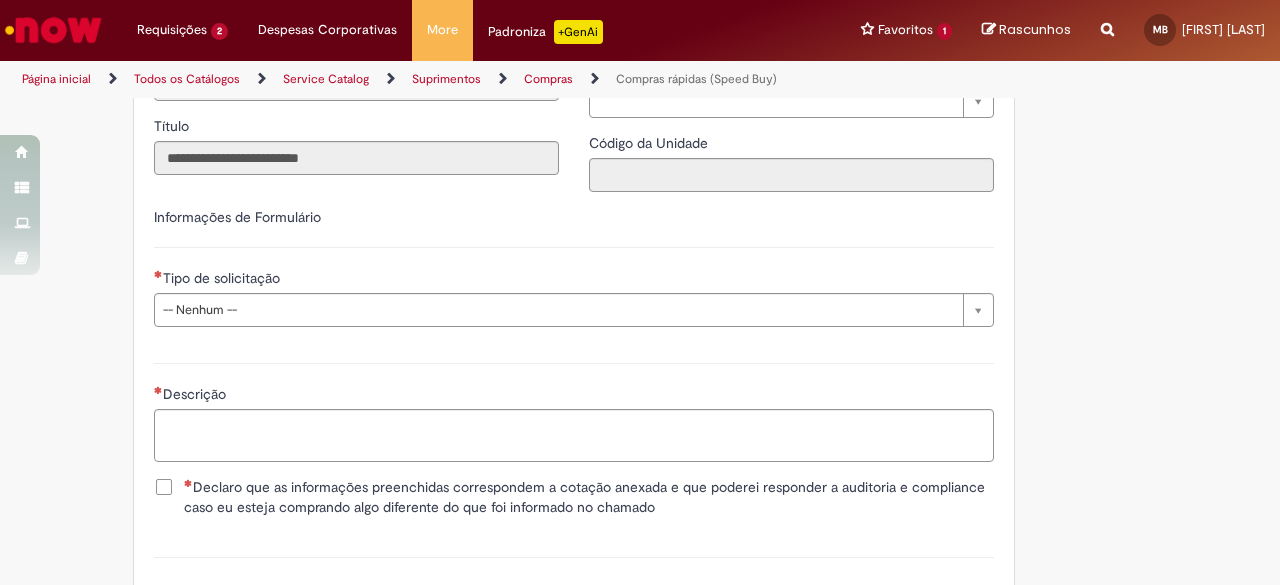 scroll, scrollTop: 2795, scrollLeft: 0, axis: vertical 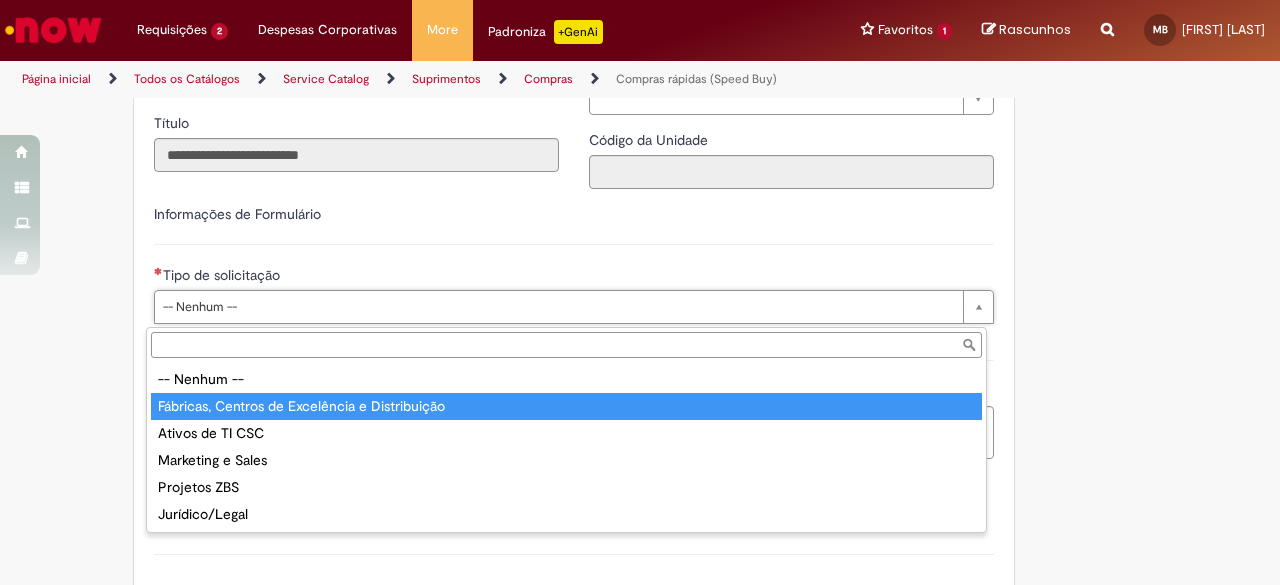 type on "**********" 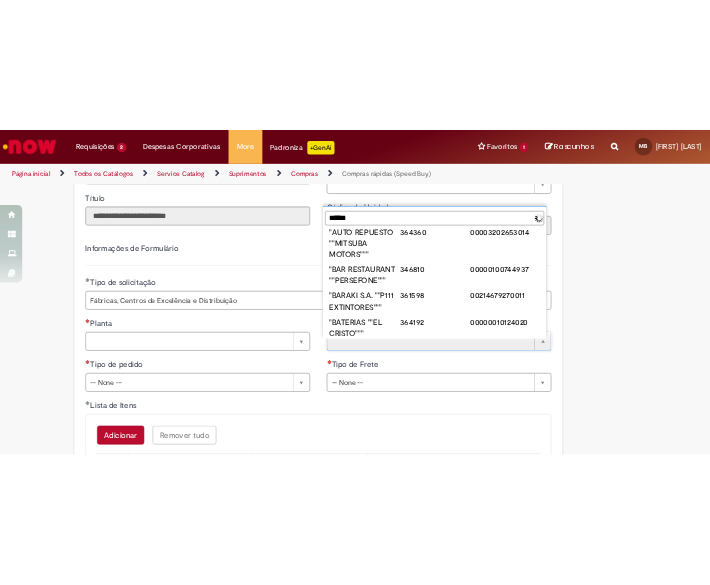 scroll, scrollTop: 0, scrollLeft: 0, axis: both 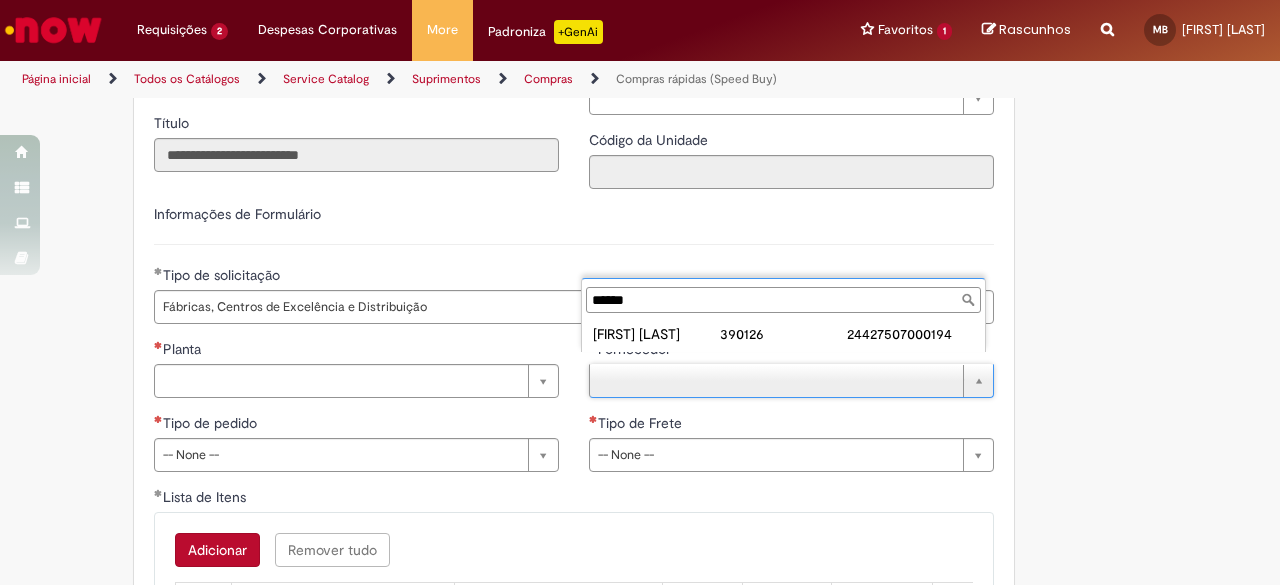 drag, startPoint x: 653, startPoint y: 303, endPoint x: 528, endPoint y: 300, distance: 125.035995 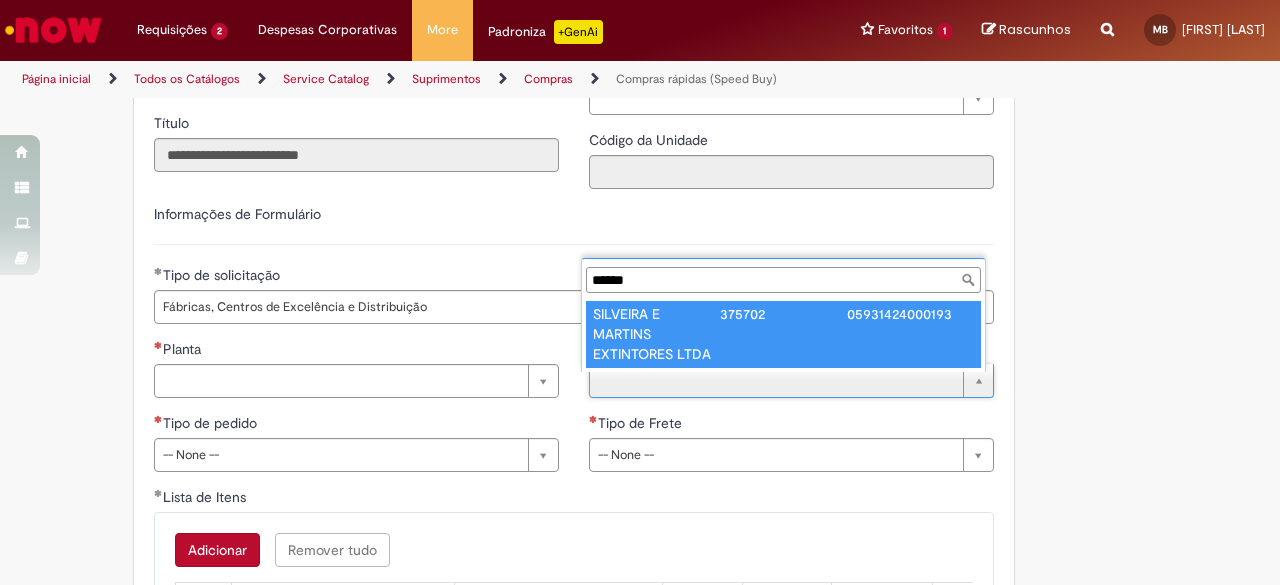 type on "******" 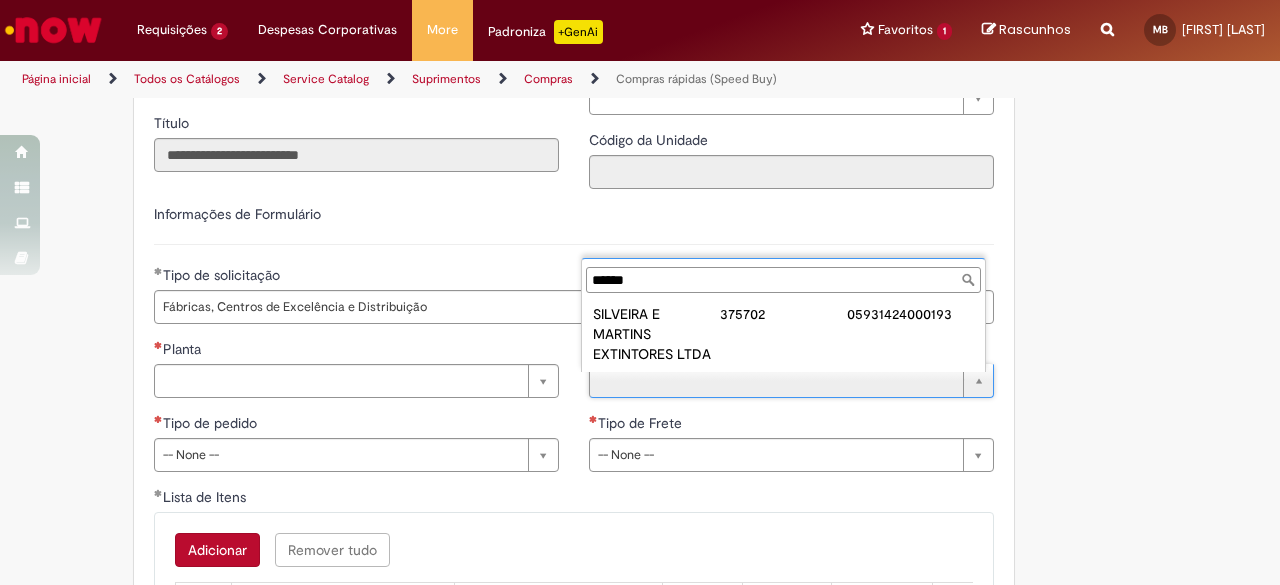 drag, startPoint x: 646, startPoint y: 278, endPoint x: 550, endPoint y: 278, distance: 96 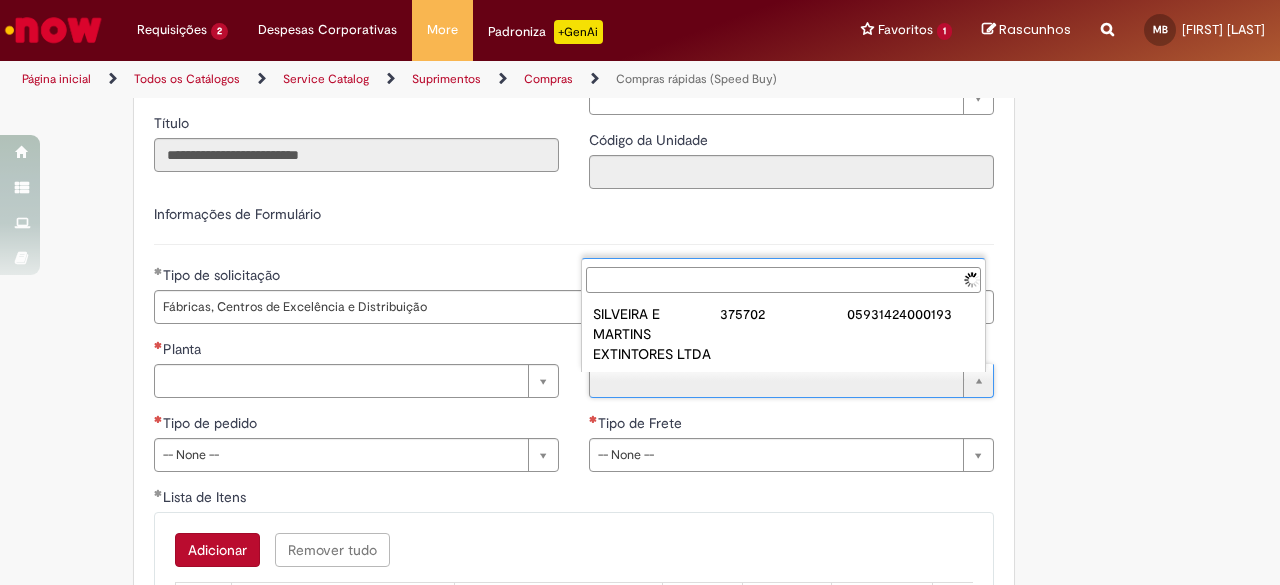 type 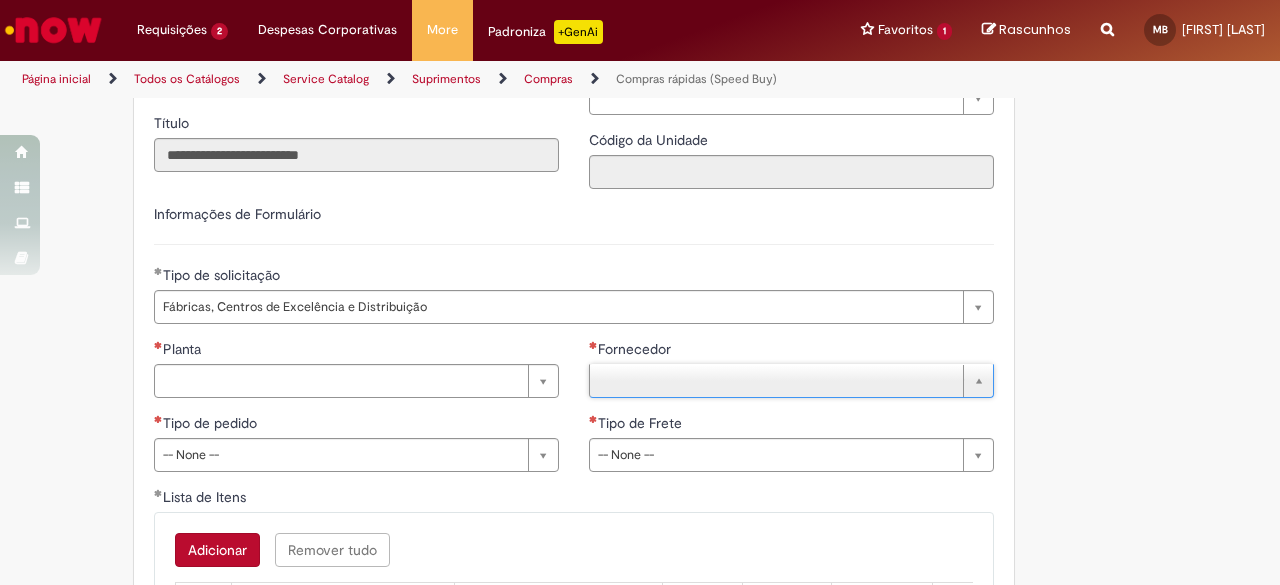 scroll, scrollTop: 2786, scrollLeft: 0, axis: vertical 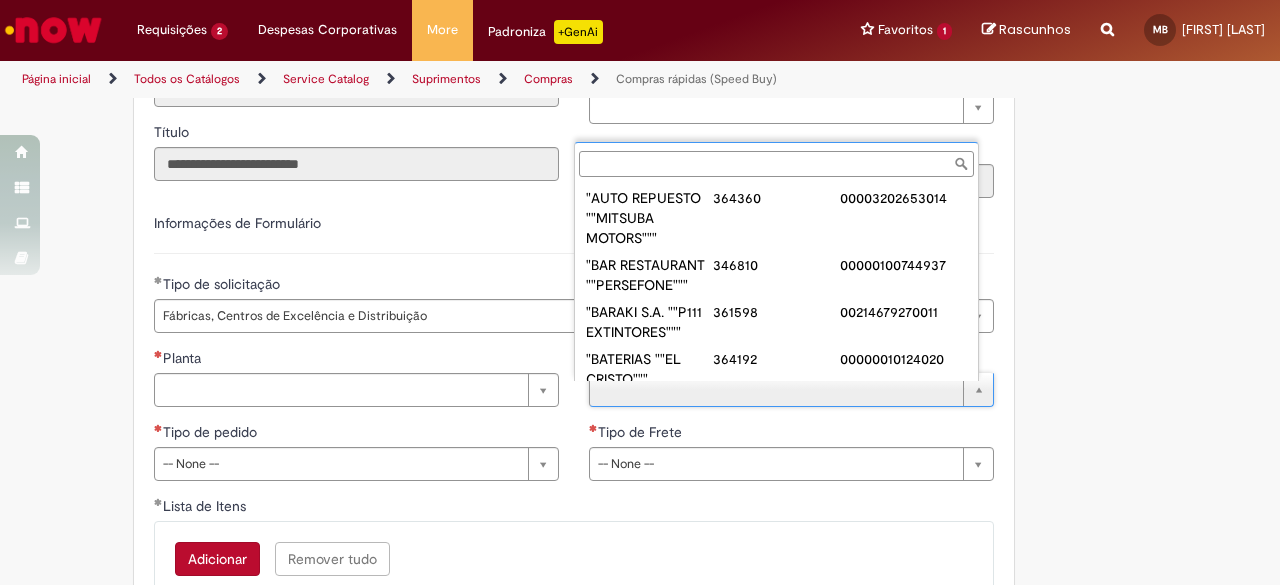 drag, startPoint x: 733, startPoint y: 159, endPoint x: 912, endPoint y: 147, distance: 179.40178 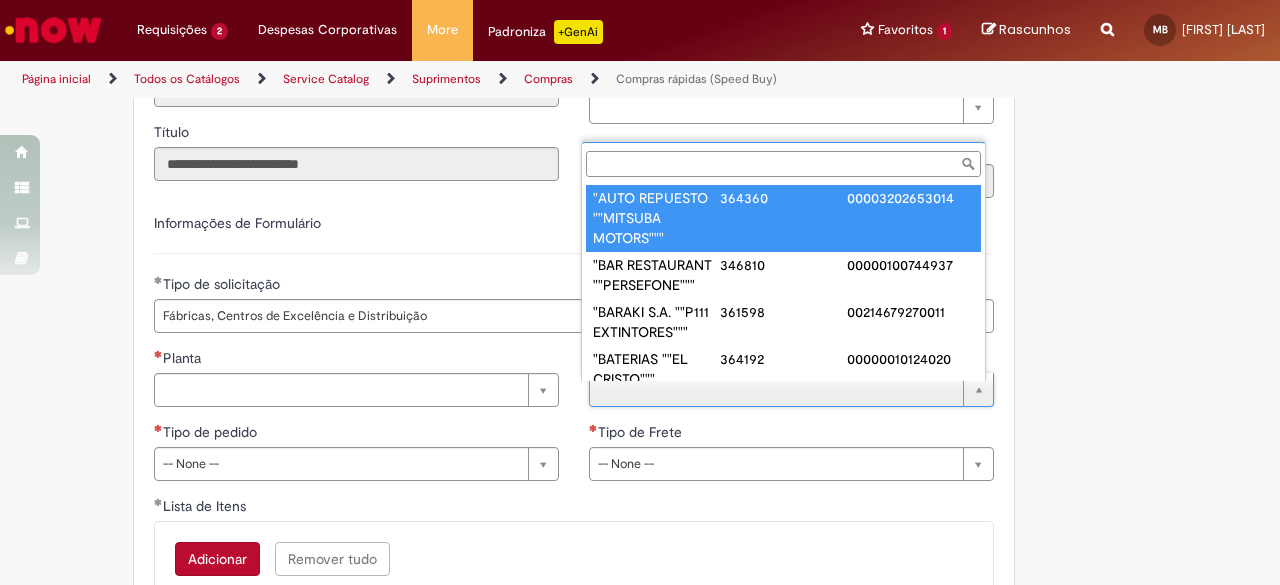 click on "Fornecedor" at bounding box center [783, 164] 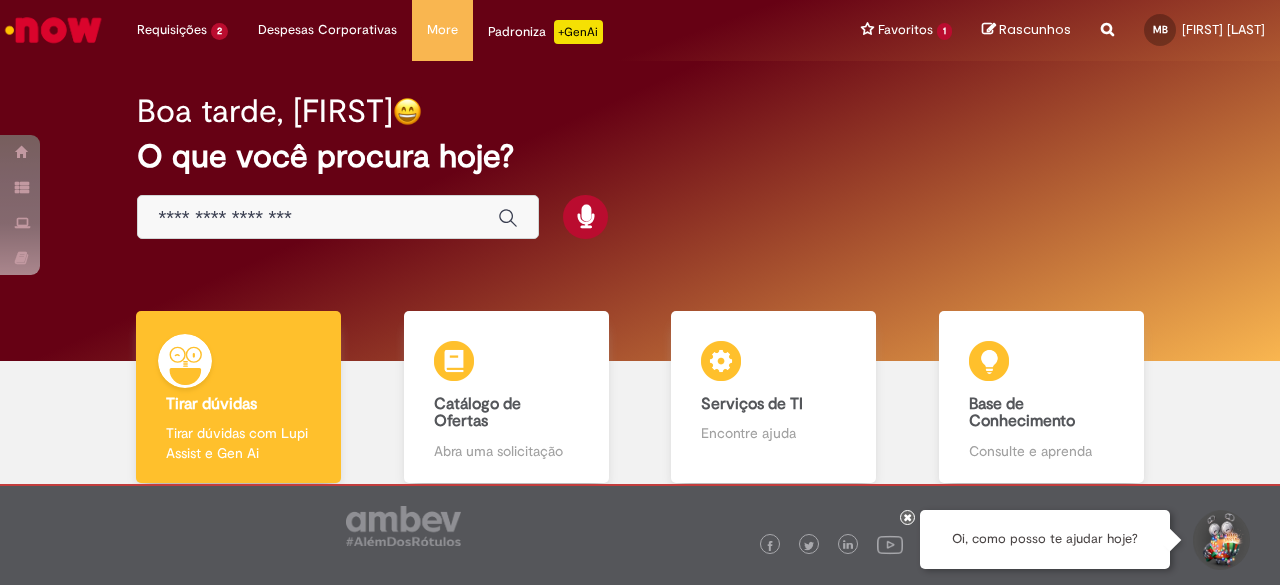 scroll, scrollTop: 0, scrollLeft: 0, axis: both 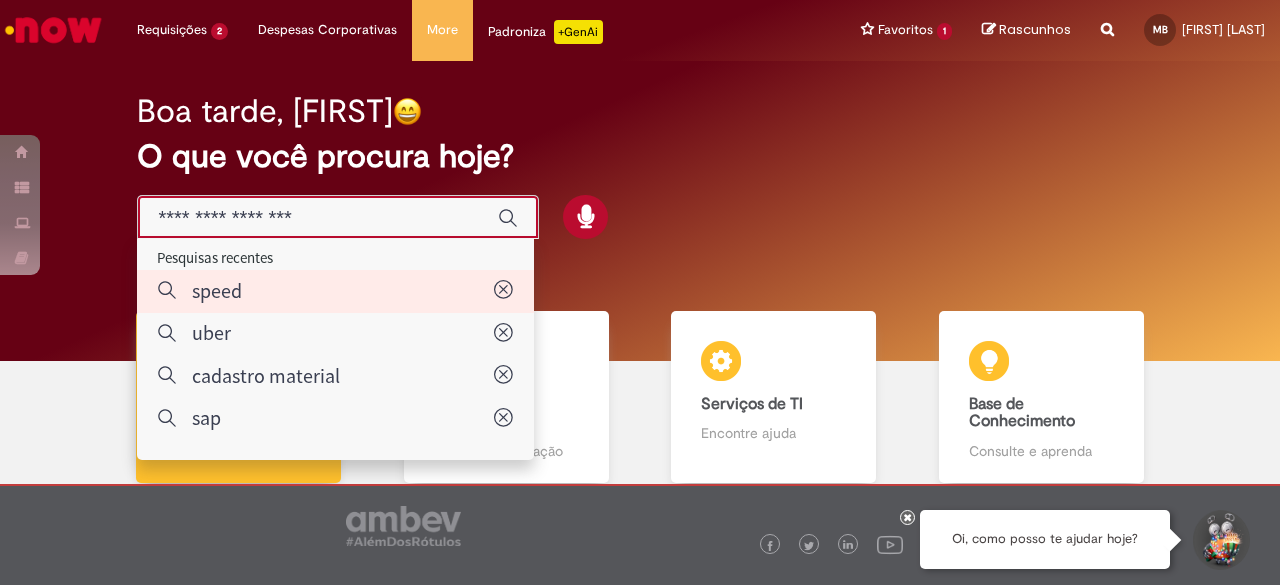 type on "*****" 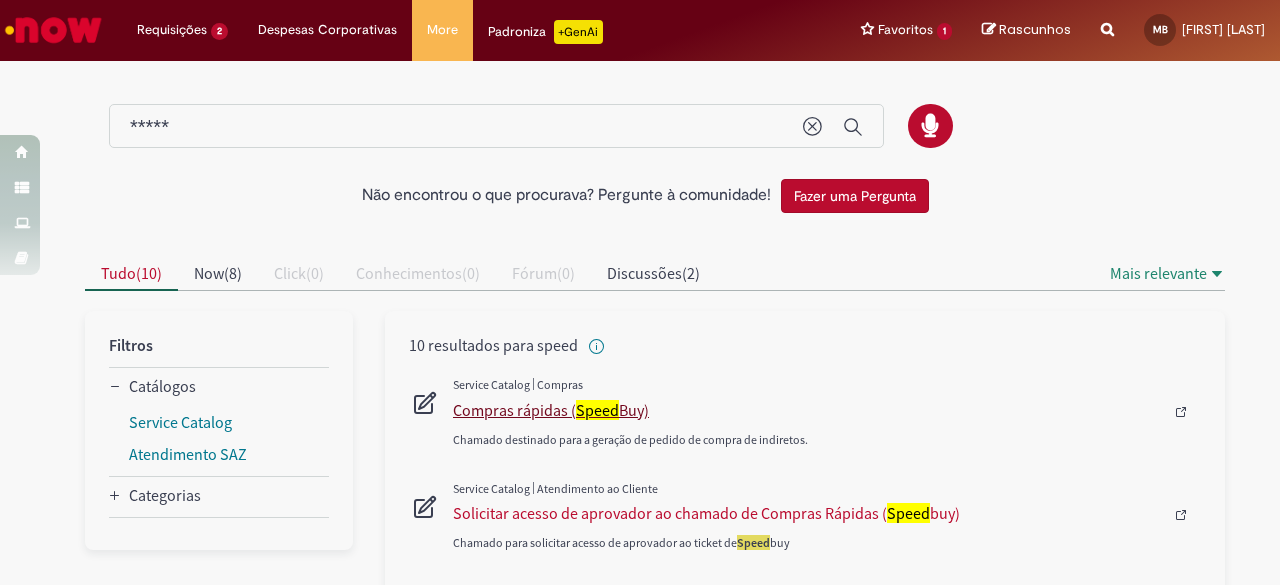 click on "Compras rápidas ( Speed  Buy)" at bounding box center (808, 410) 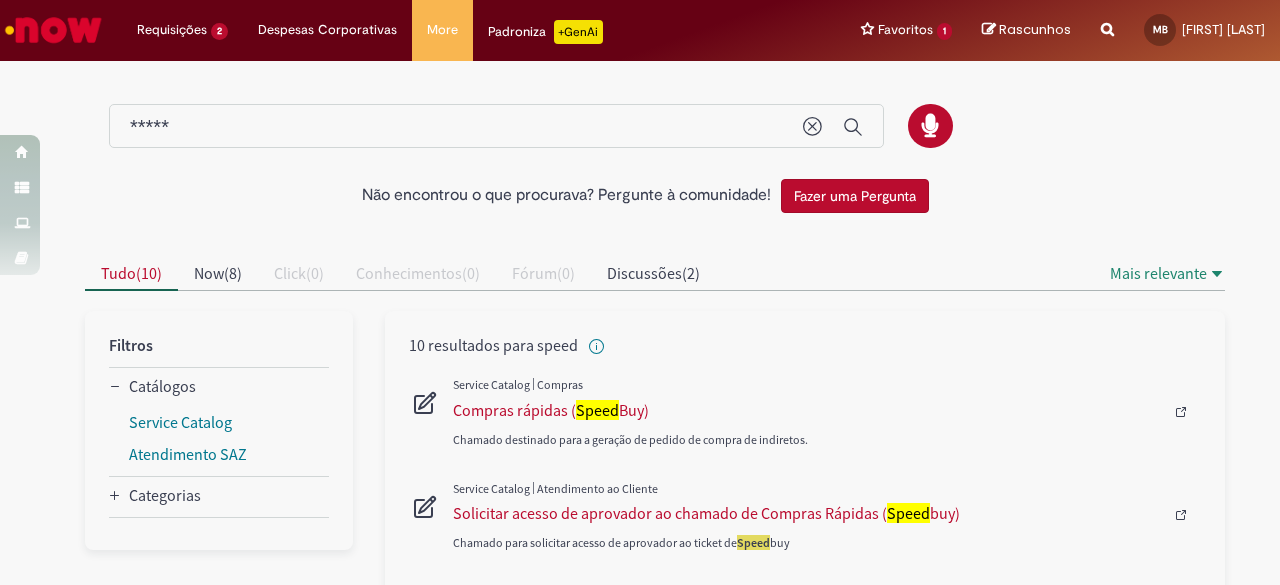 type 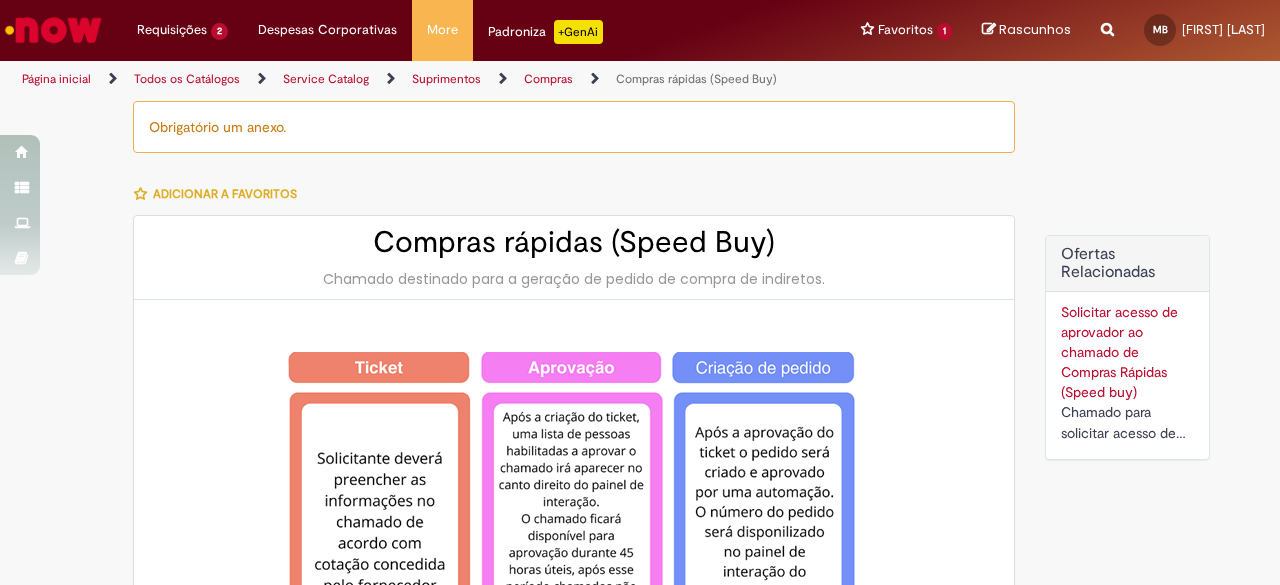 type on "**********" 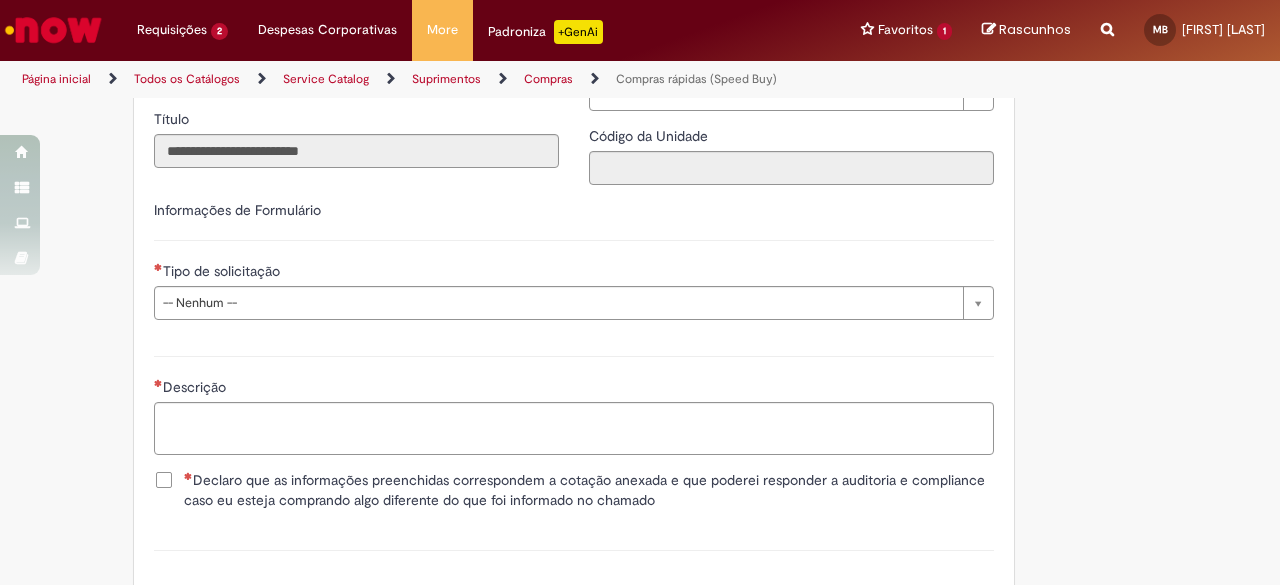 scroll, scrollTop: 2800, scrollLeft: 0, axis: vertical 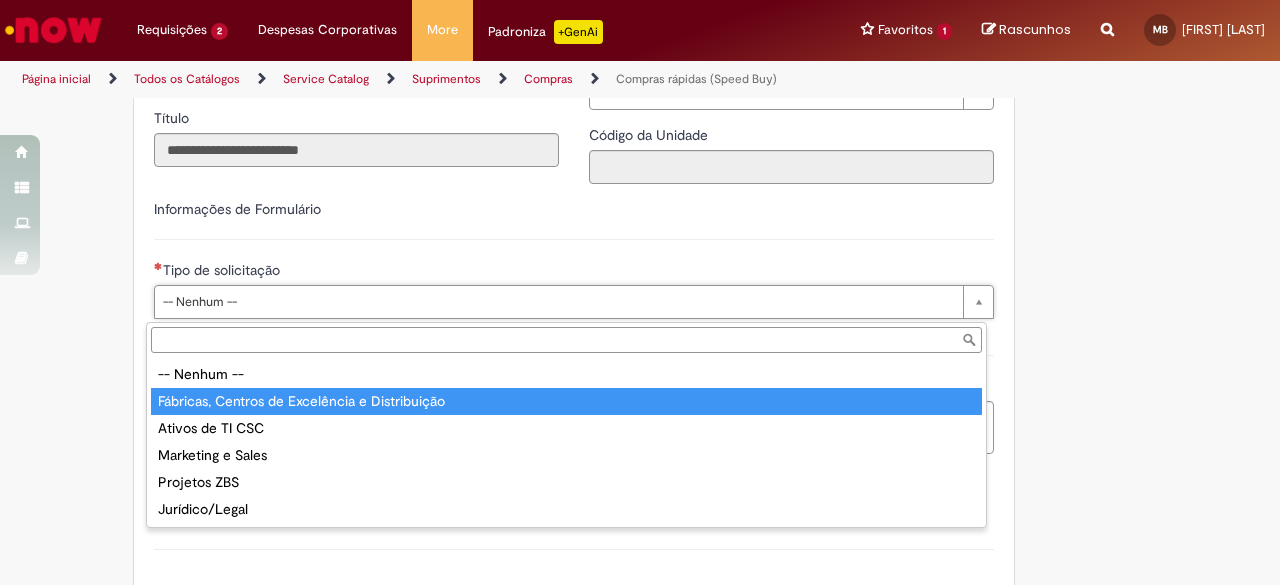 type on "**********" 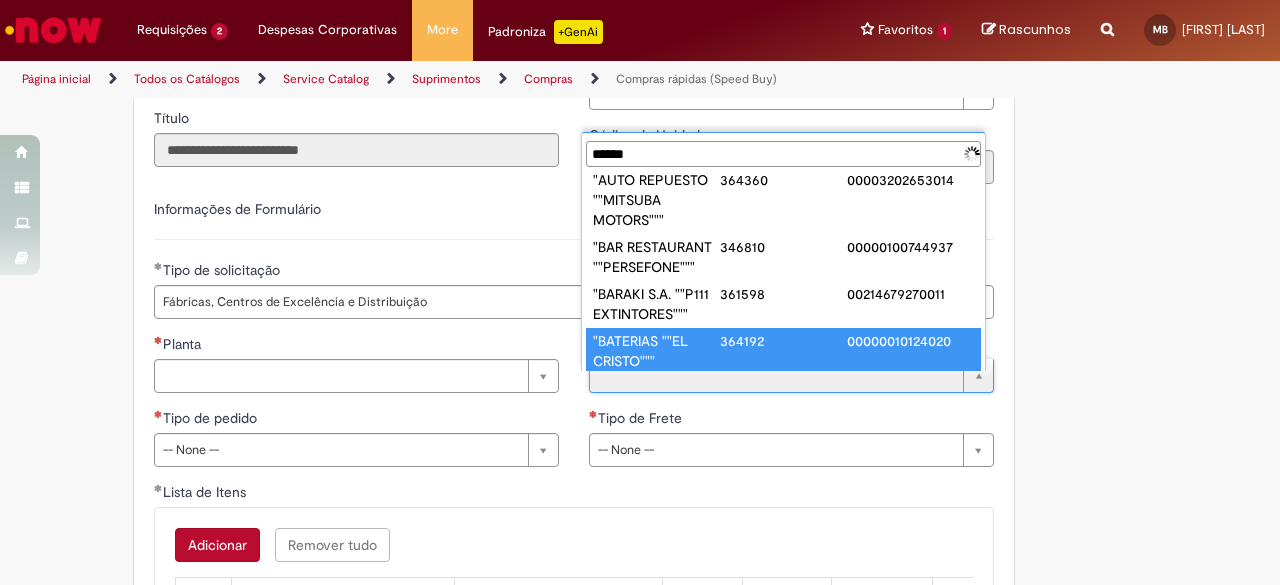 scroll, scrollTop: 0, scrollLeft: 0, axis: both 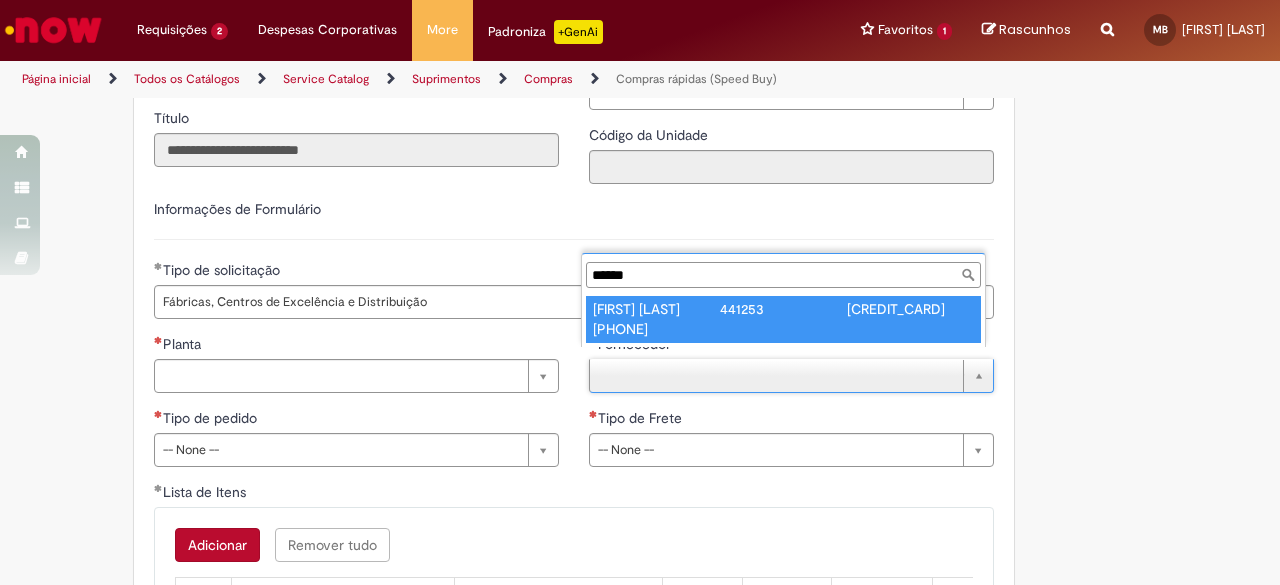 type on "******" 